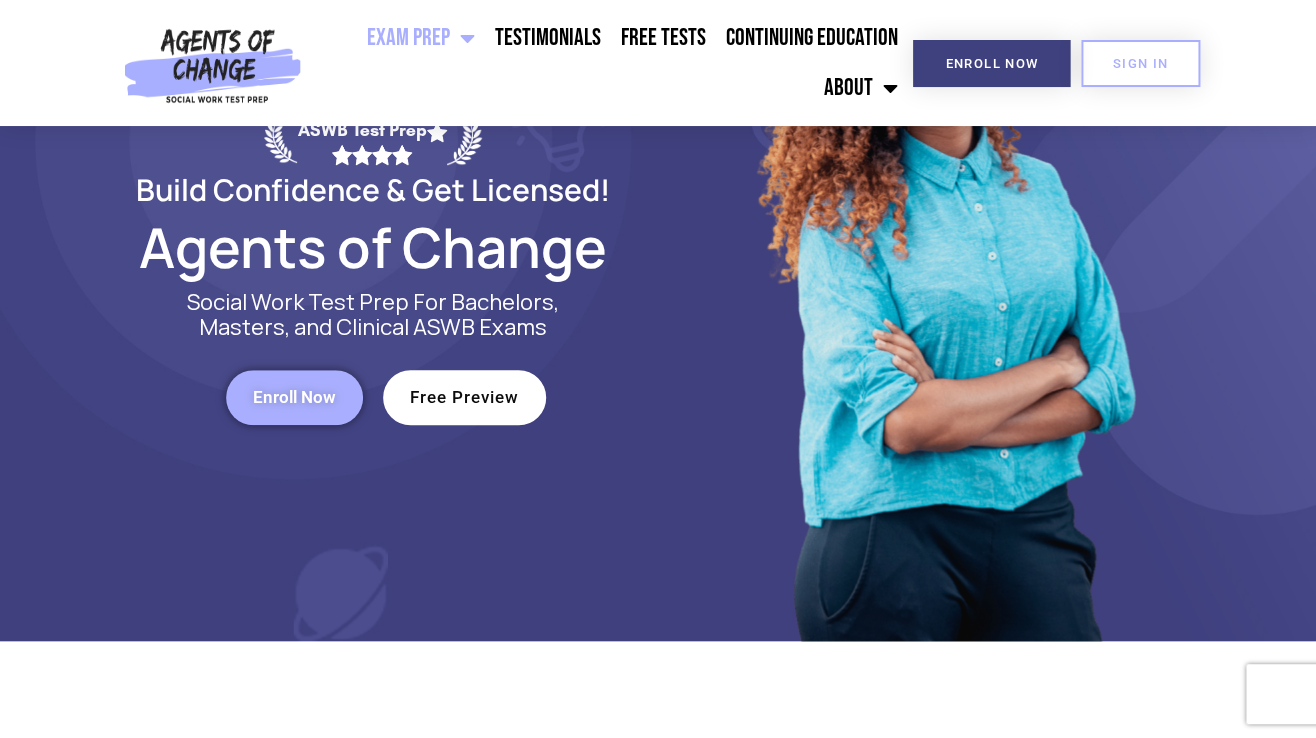 scroll, scrollTop: 0, scrollLeft: 0, axis: both 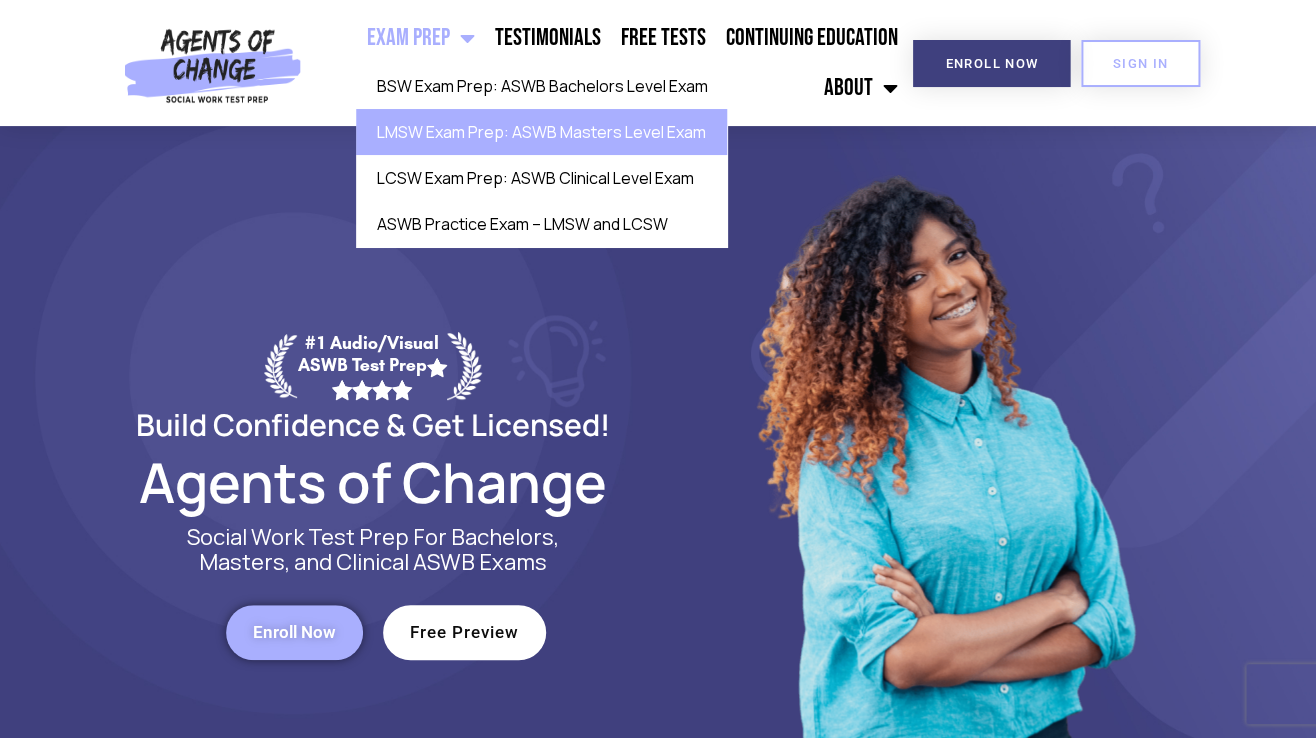 click on "LMSW Exam Prep: ASWB Masters Level Exam" 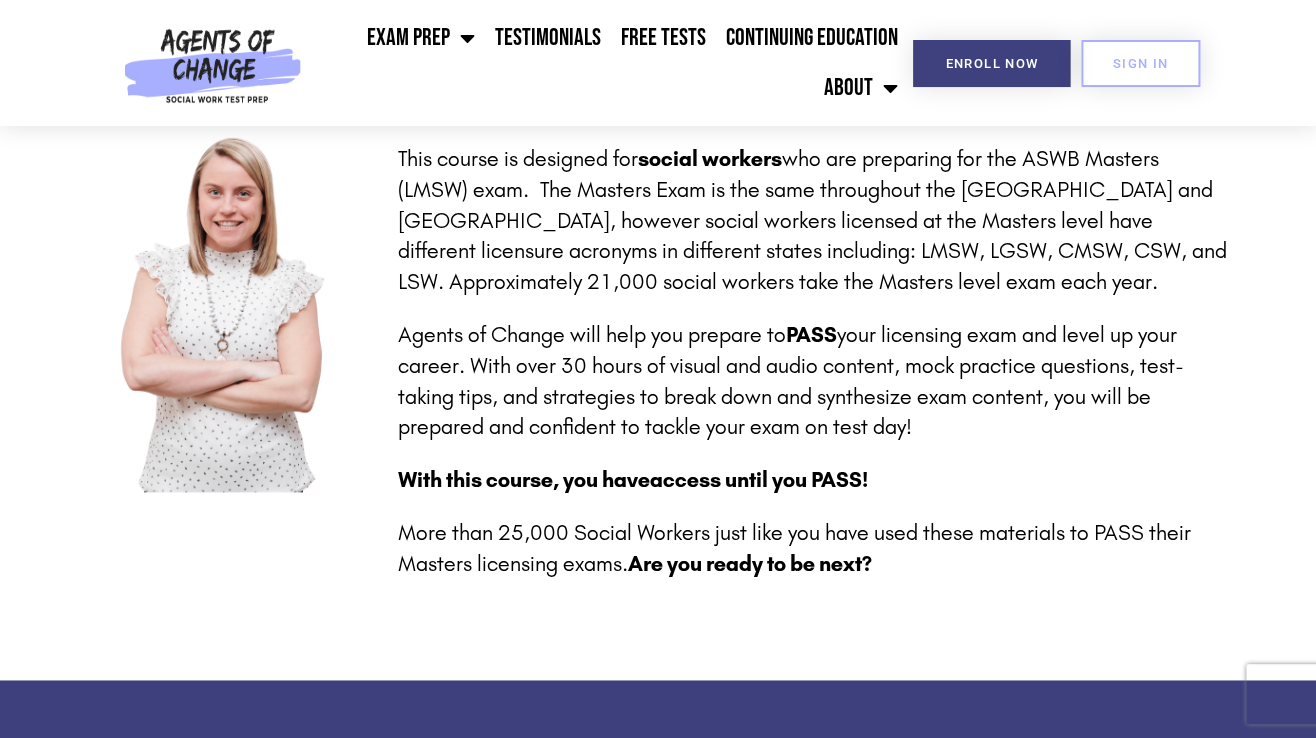 scroll, scrollTop: 536, scrollLeft: 0, axis: vertical 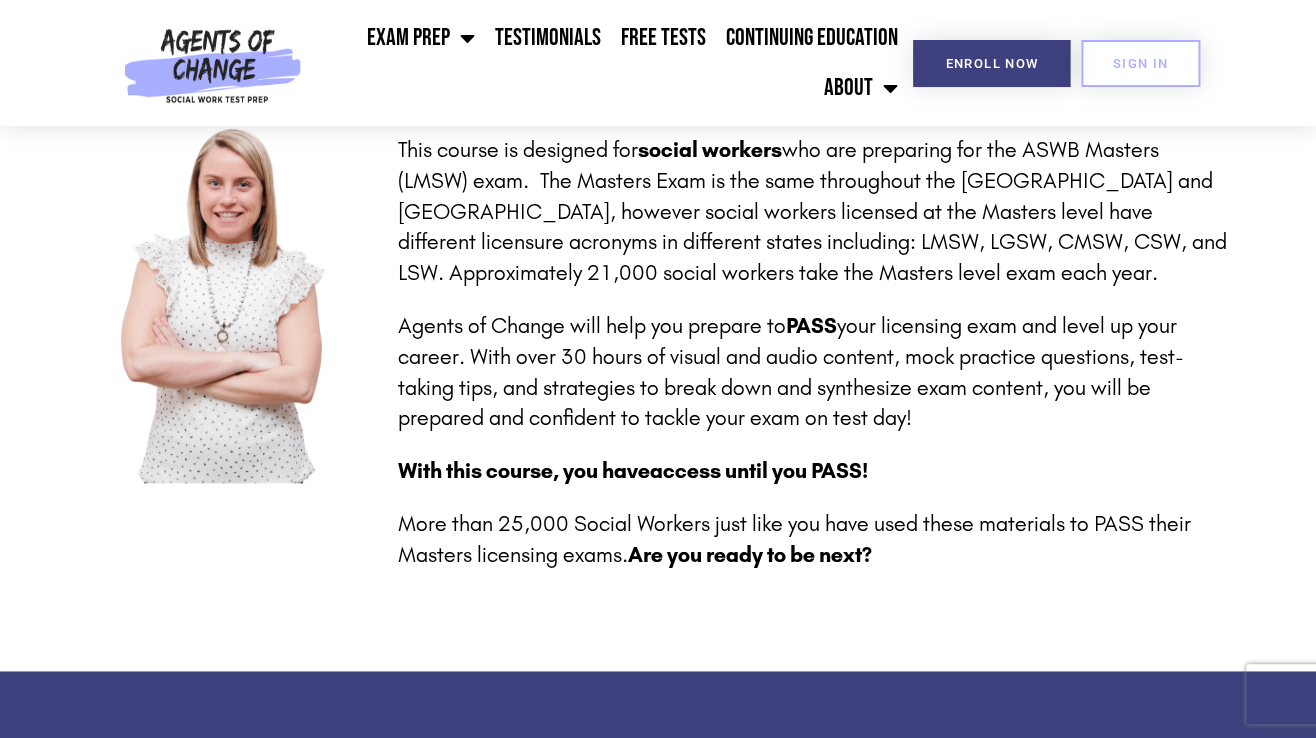 click at bounding box center [230, 298] 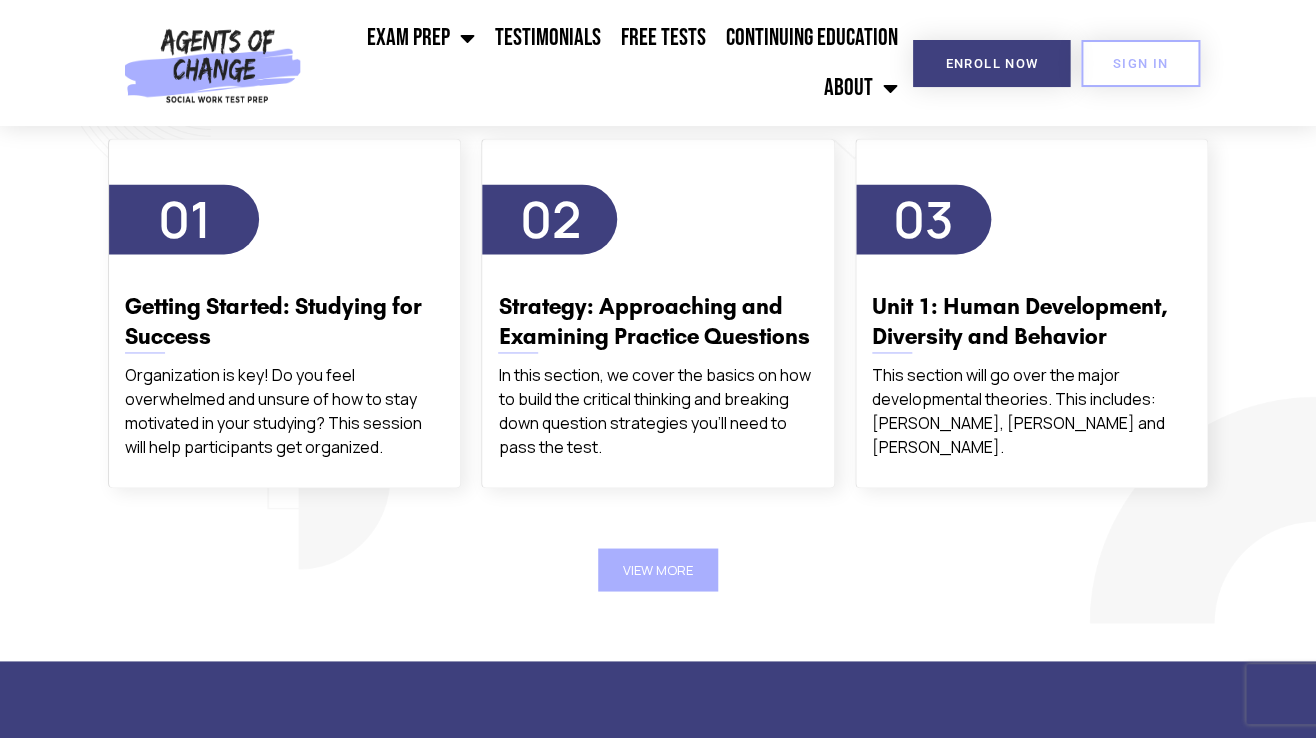 scroll, scrollTop: 3500, scrollLeft: 0, axis: vertical 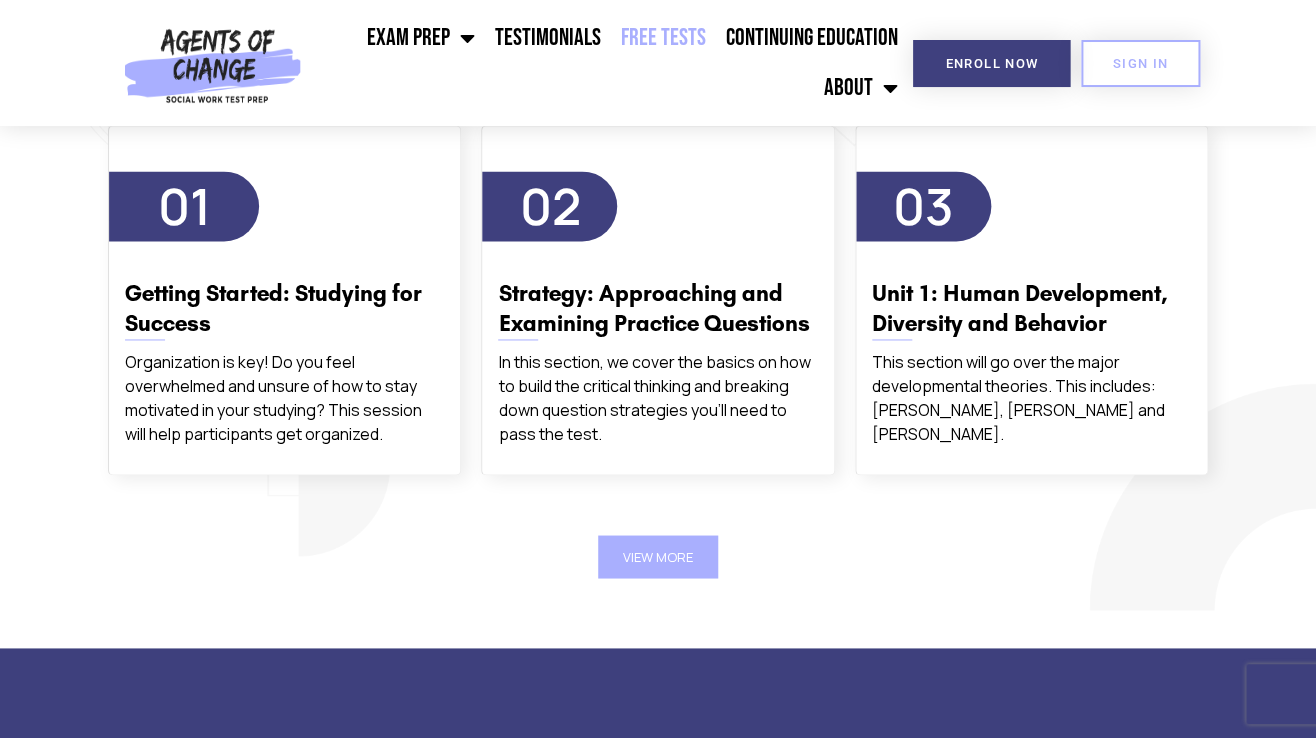 click on "Free Tests" 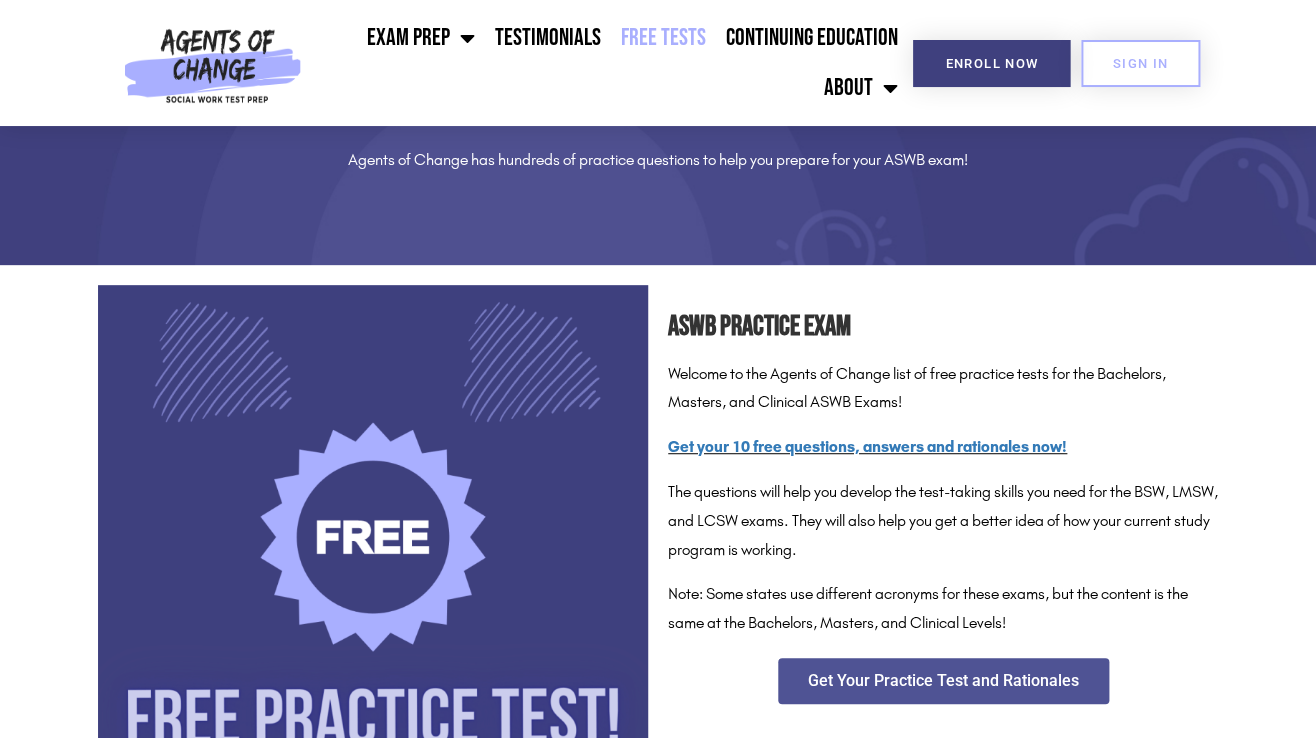 scroll, scrollTop: 0, scrollLeft: 0, axis: both 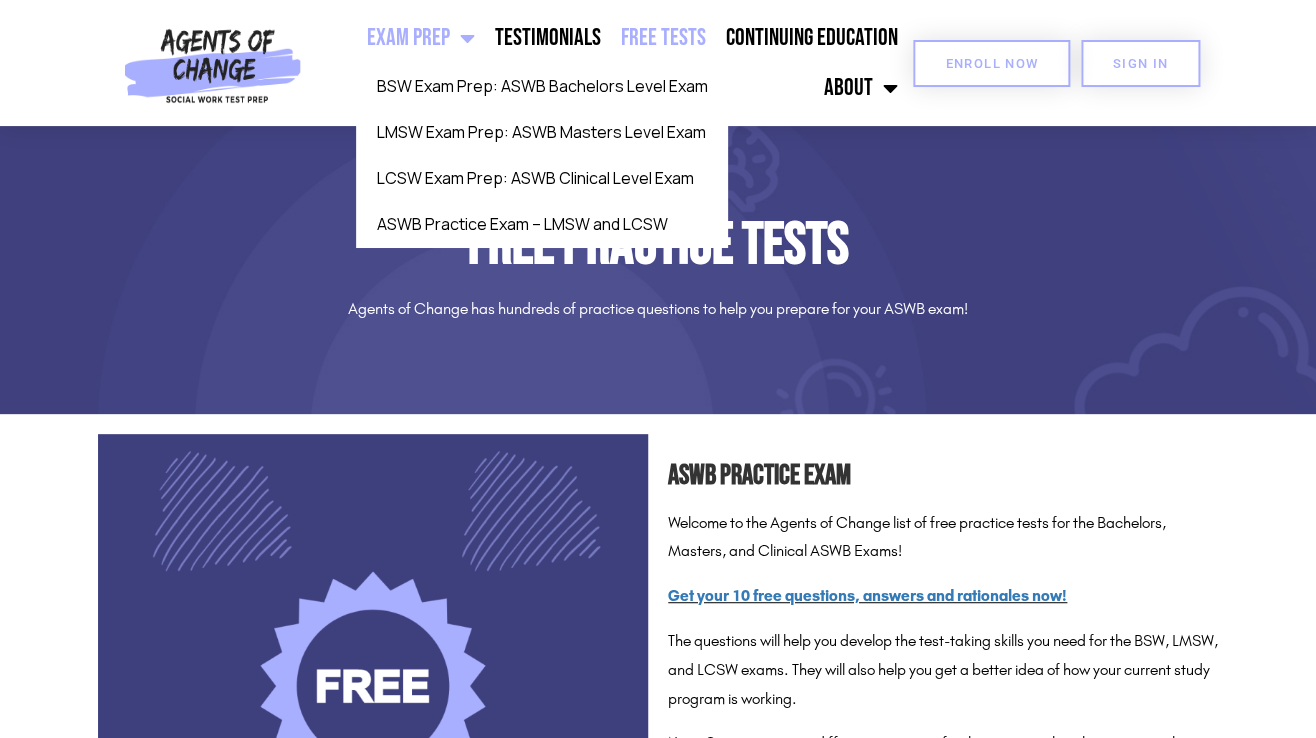 click on "Enroll Now" at bounding box center [991, 63] 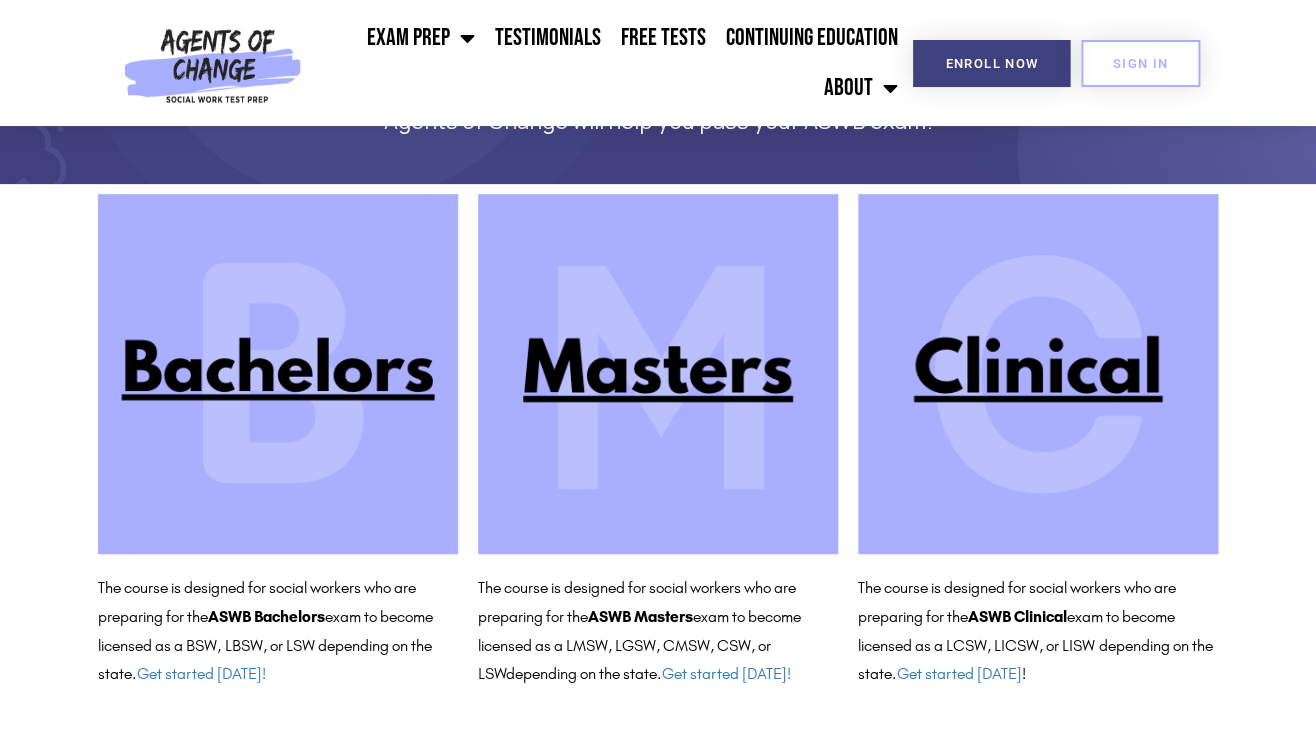 scroll, scrollTop: 144, scrollLeft: 0, axis: vertical 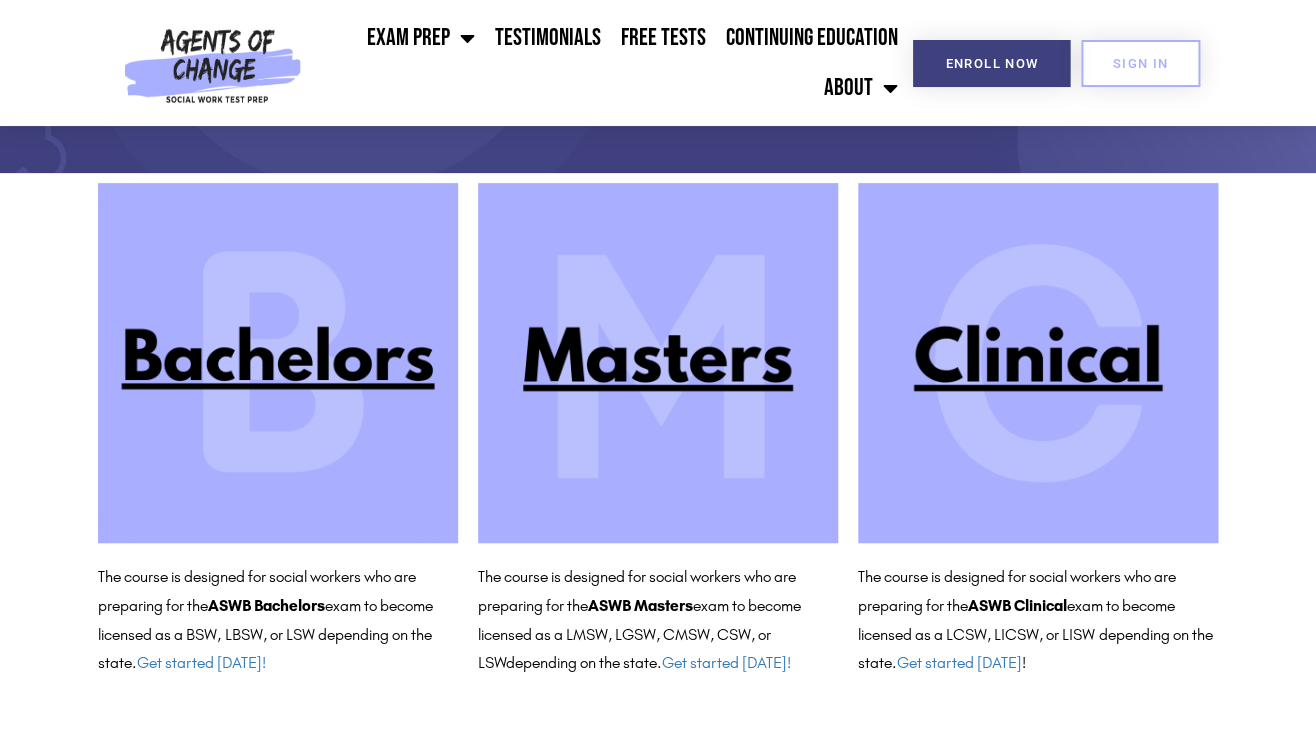 click at bounding box center [658, 363] 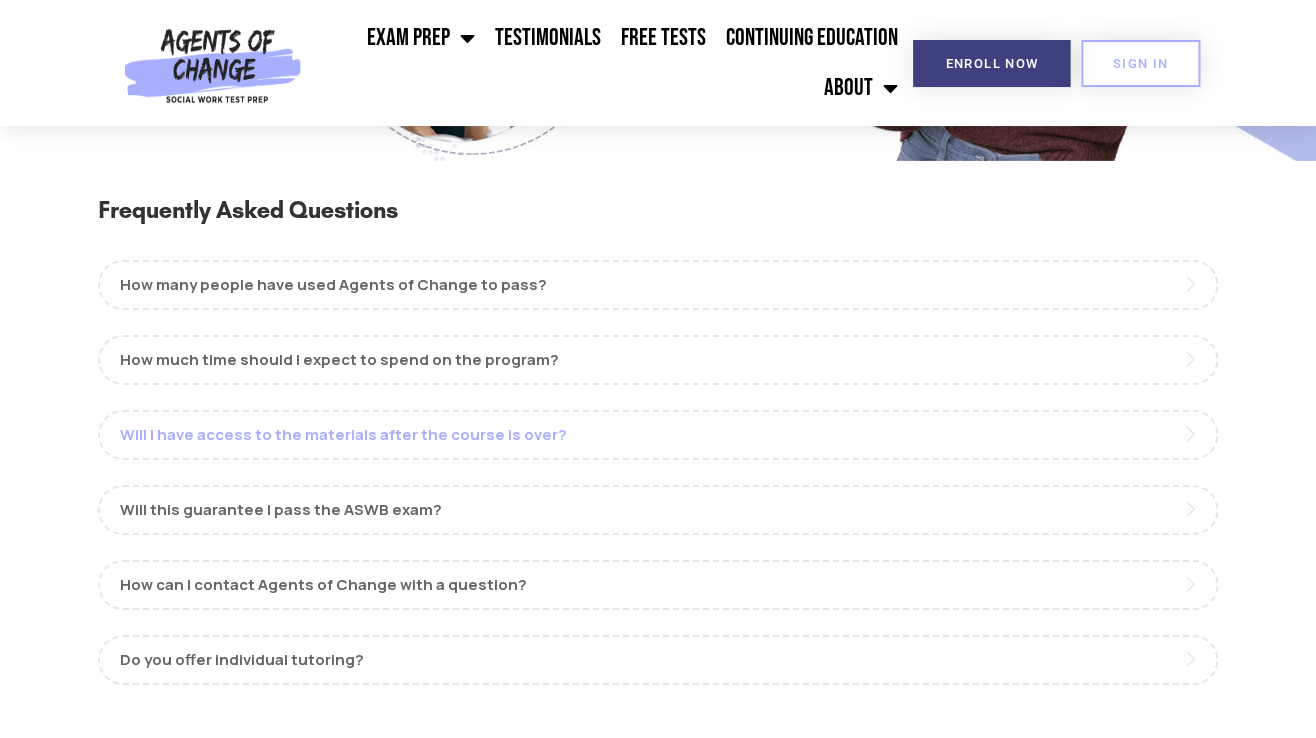 scroll, scrollTop: 2087, scrollLeft: 0, axis: vertical 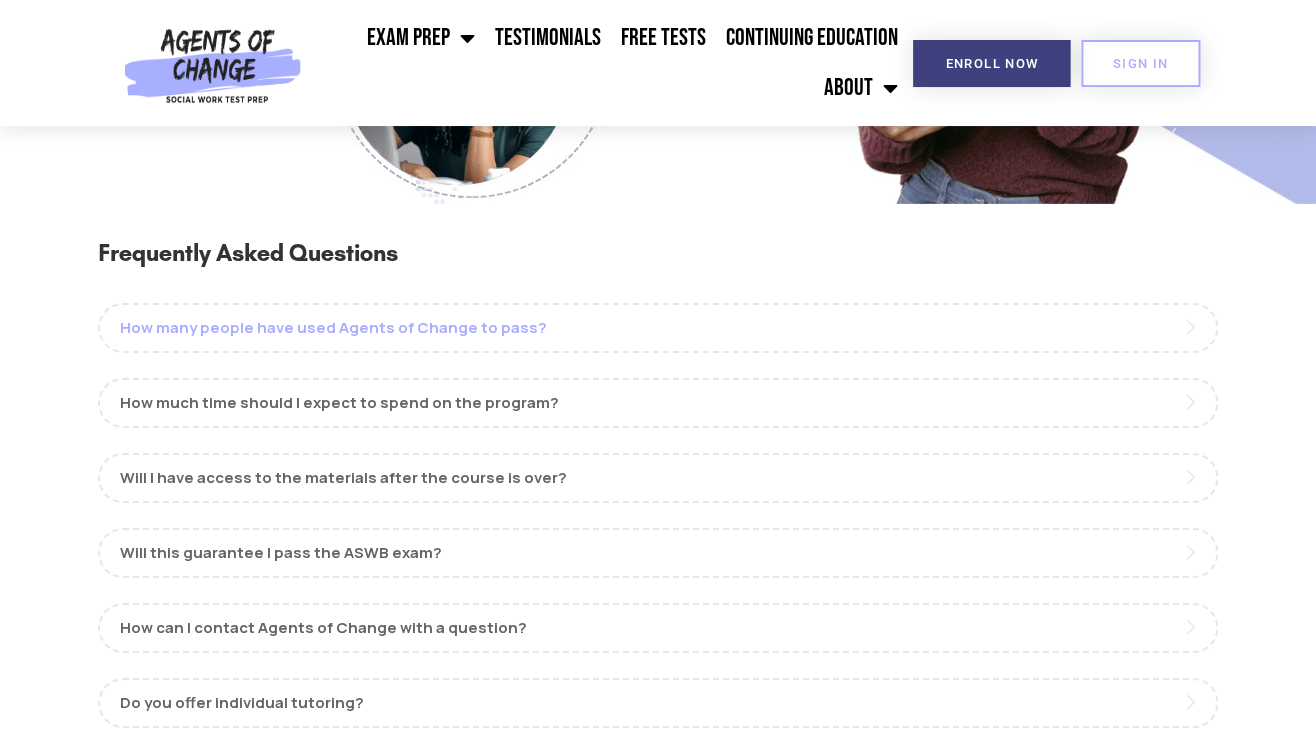 click on "How many people have used Agents of Change to pass?" at bounding box center (658, 328) 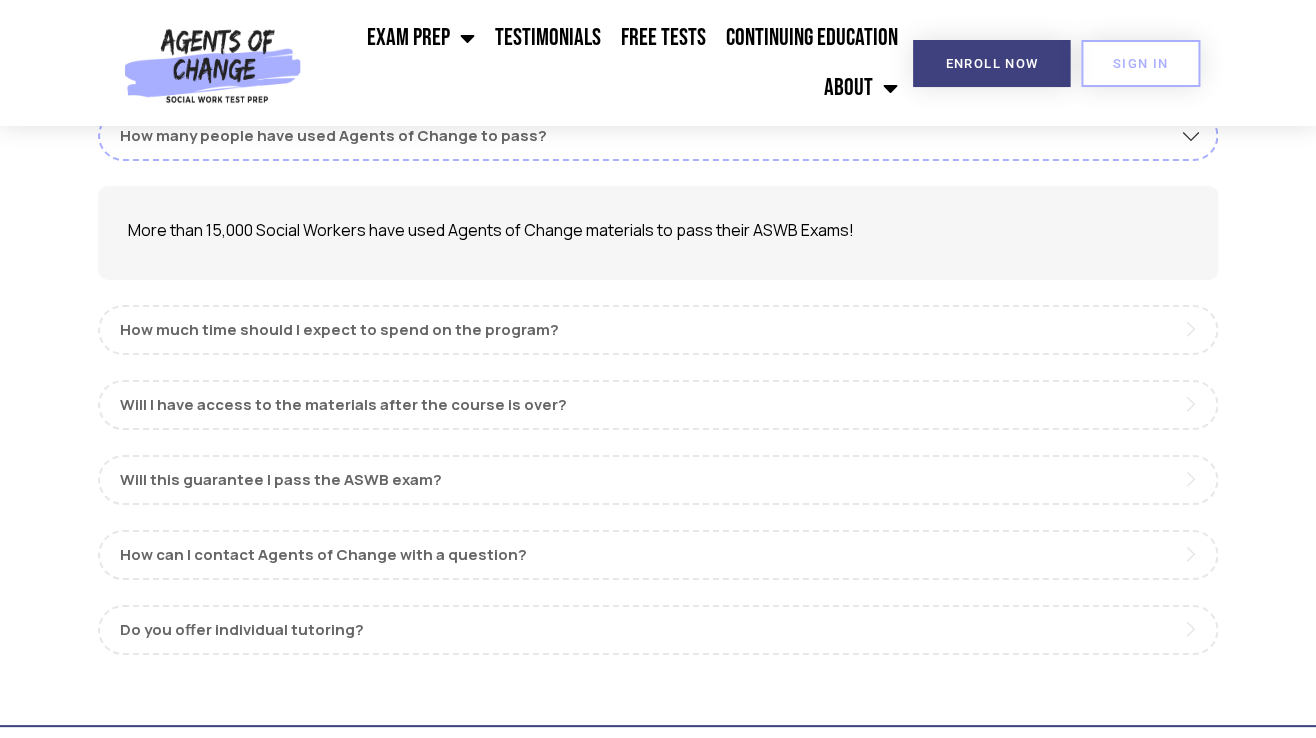 scroll, scrollTop: 2320, scrollLeft: 0, axis: vertical 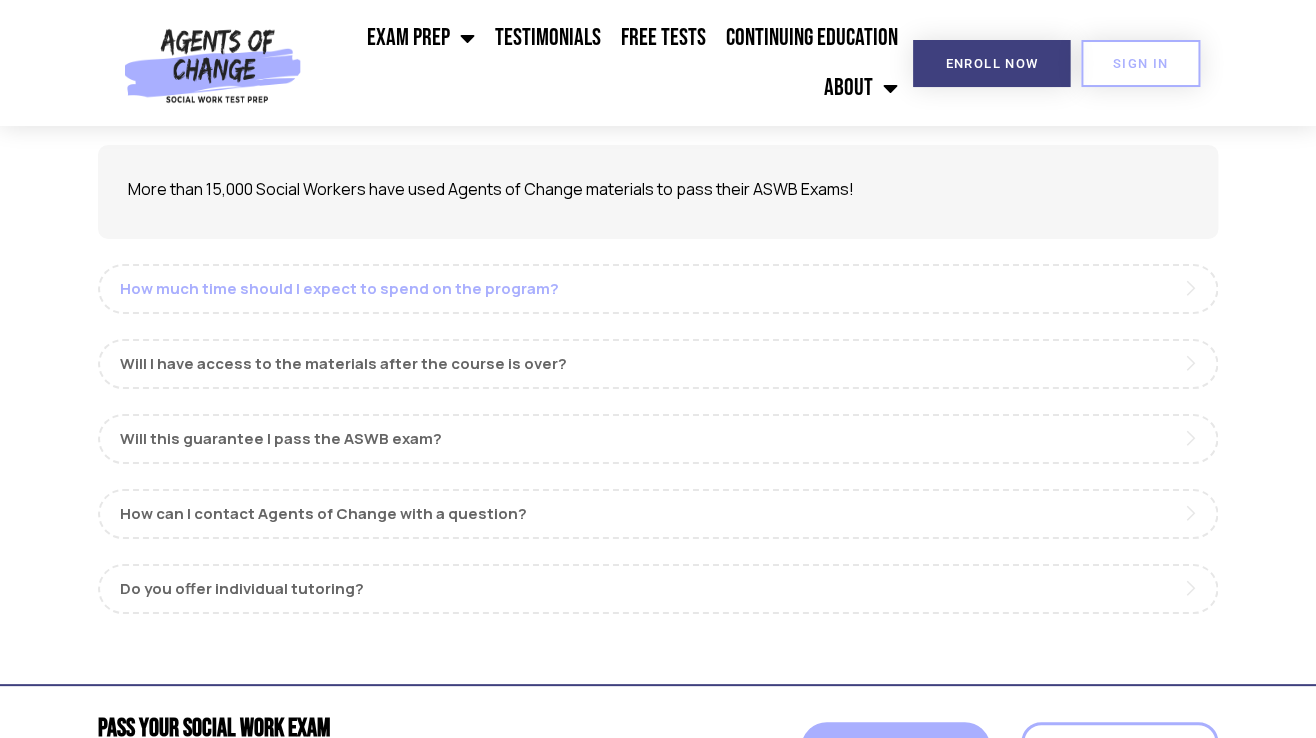 click on "How much time should I expect to spend on the program?" at bounding box center (658, 289) 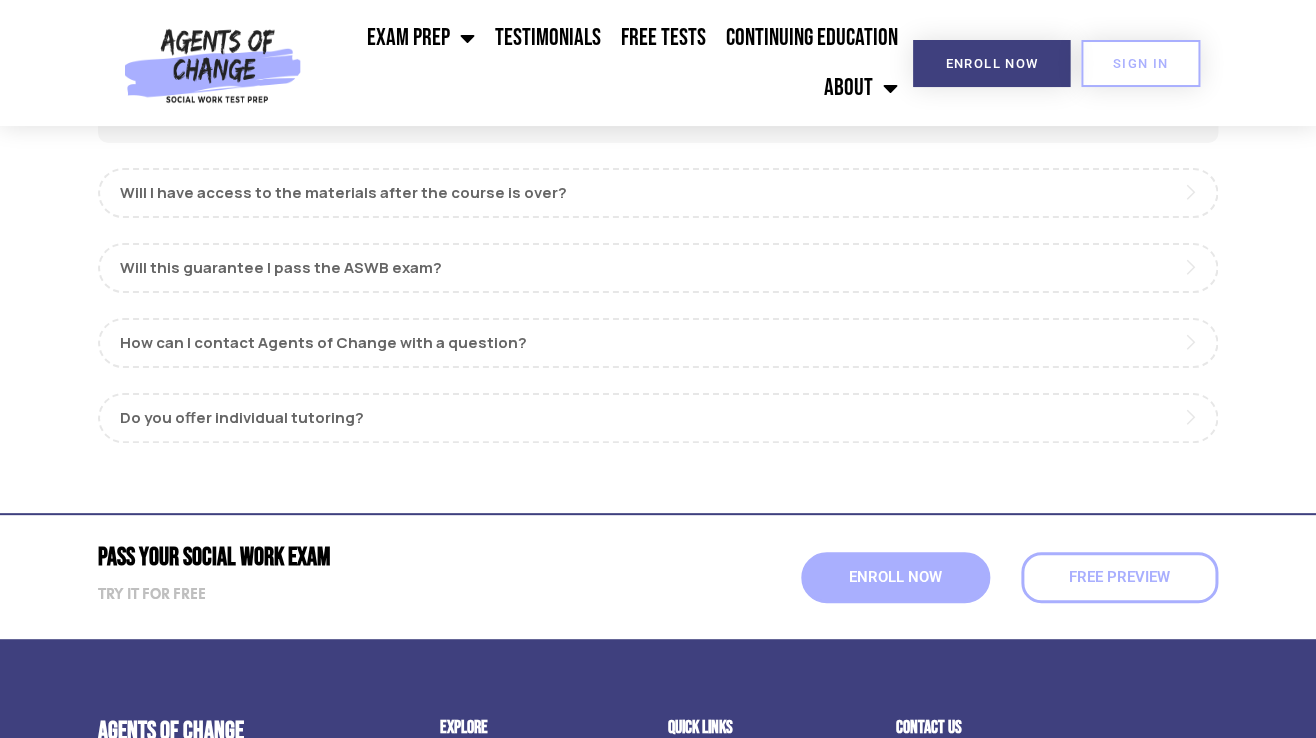 scroll, scrollTop: 2583, scrollLeft: 0, axis: vertical 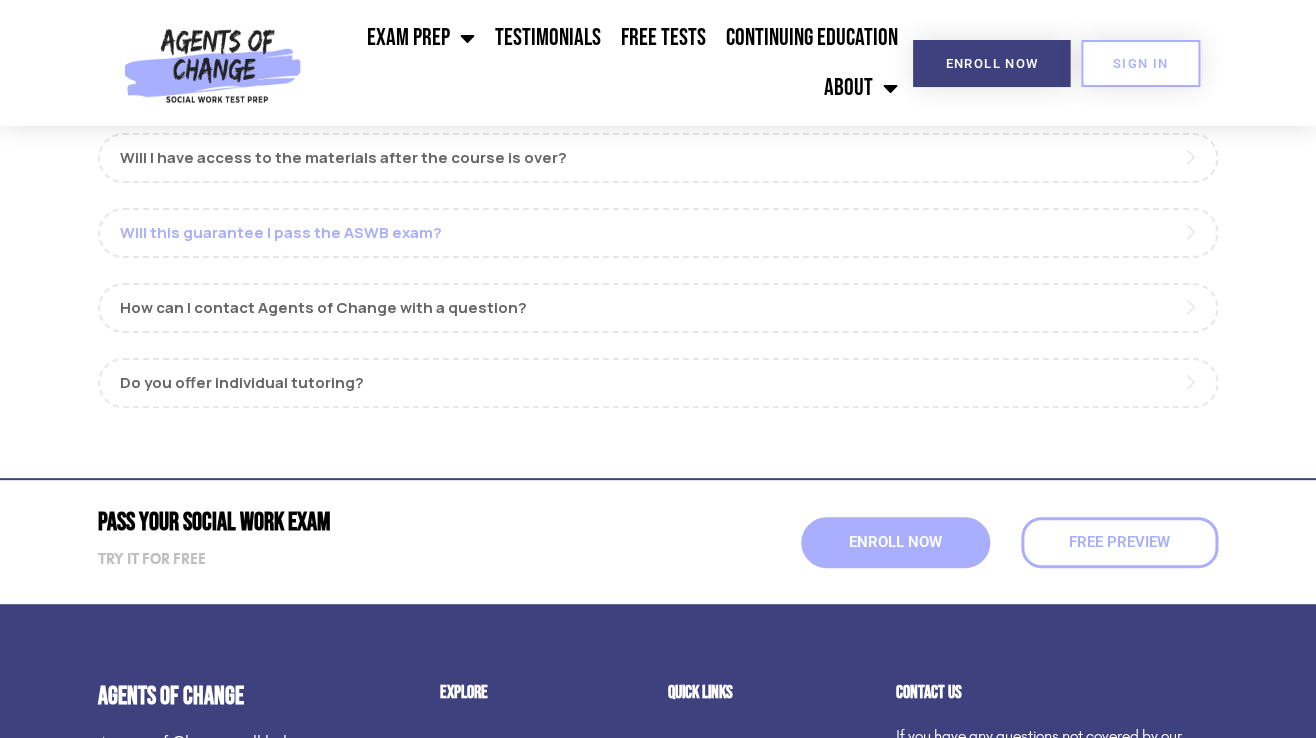 click on "Will this guarantee I pass the ASWB exam?" at bounding box center [658, 233] 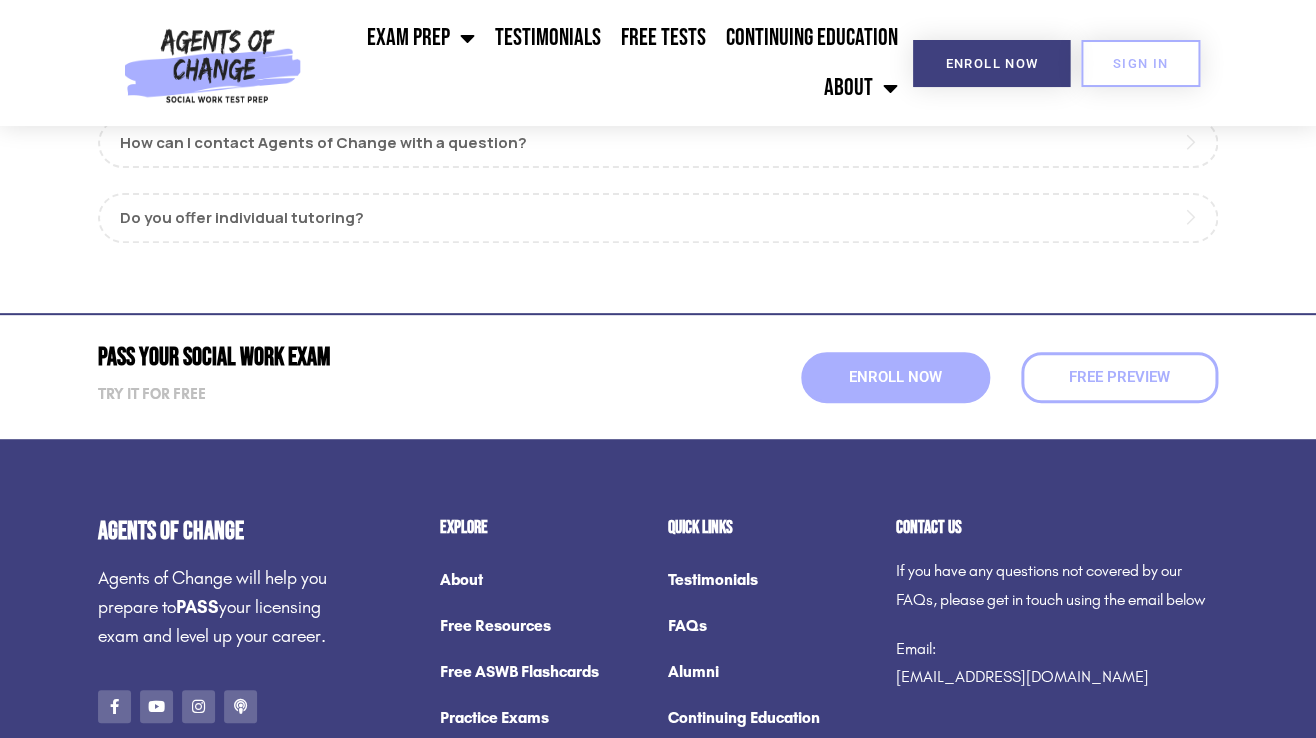 scroll, scrollTop: 2765, scrollLeft: 0, axis: vertical 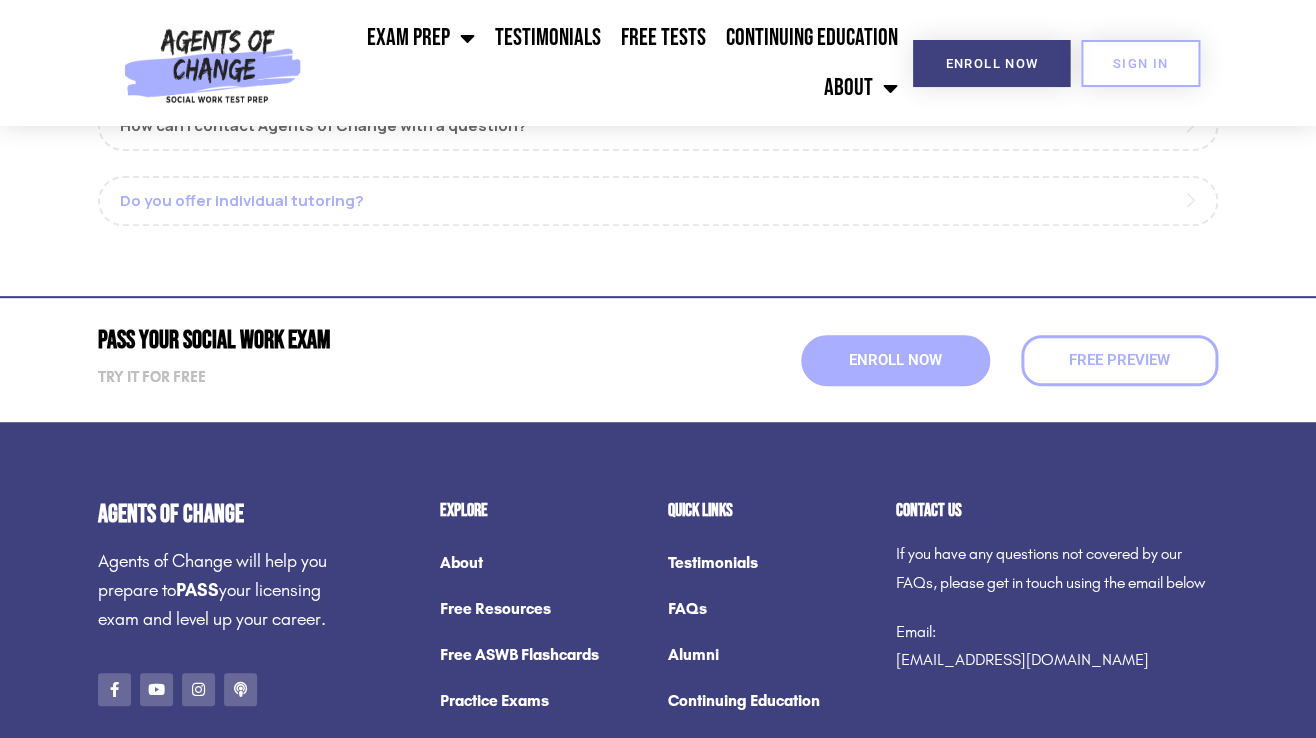 click on "Do you offer individual tutoring?" at bounding box center [658, 201] 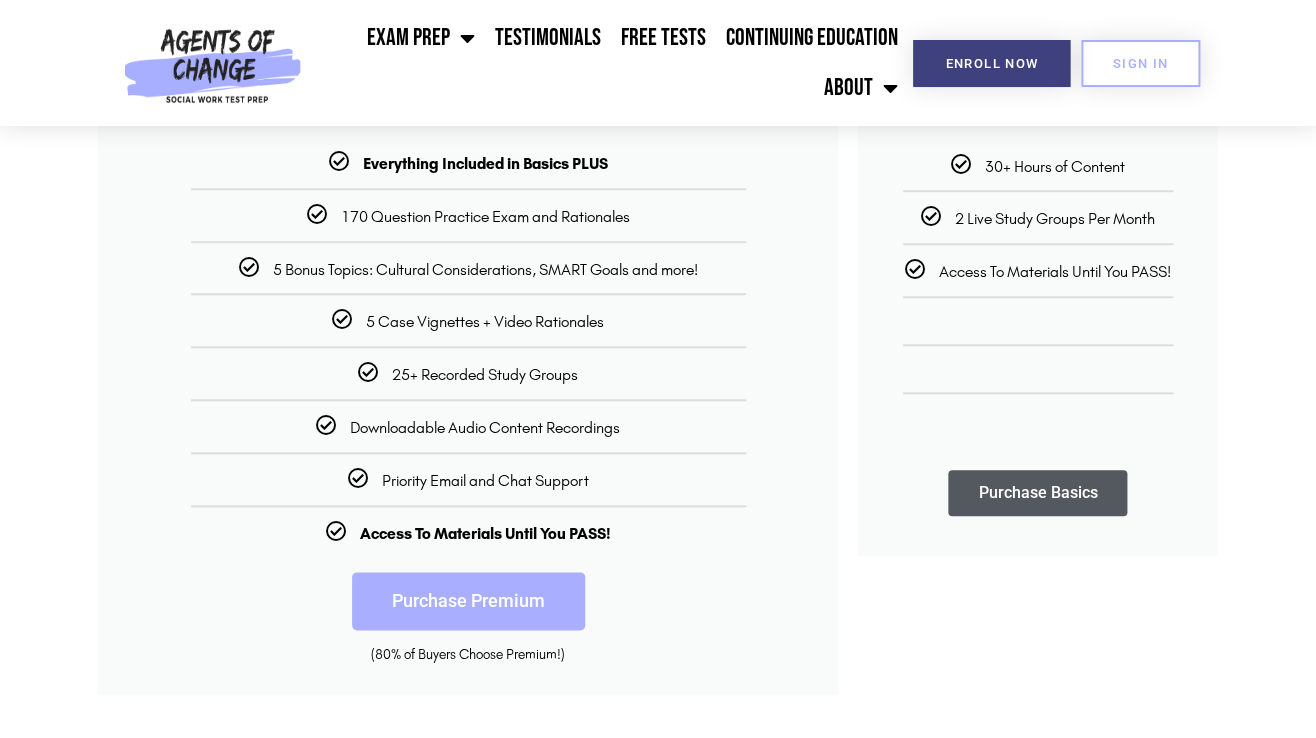 scroll, scrollTop: 0, scrollLeft: 0, axis: both 